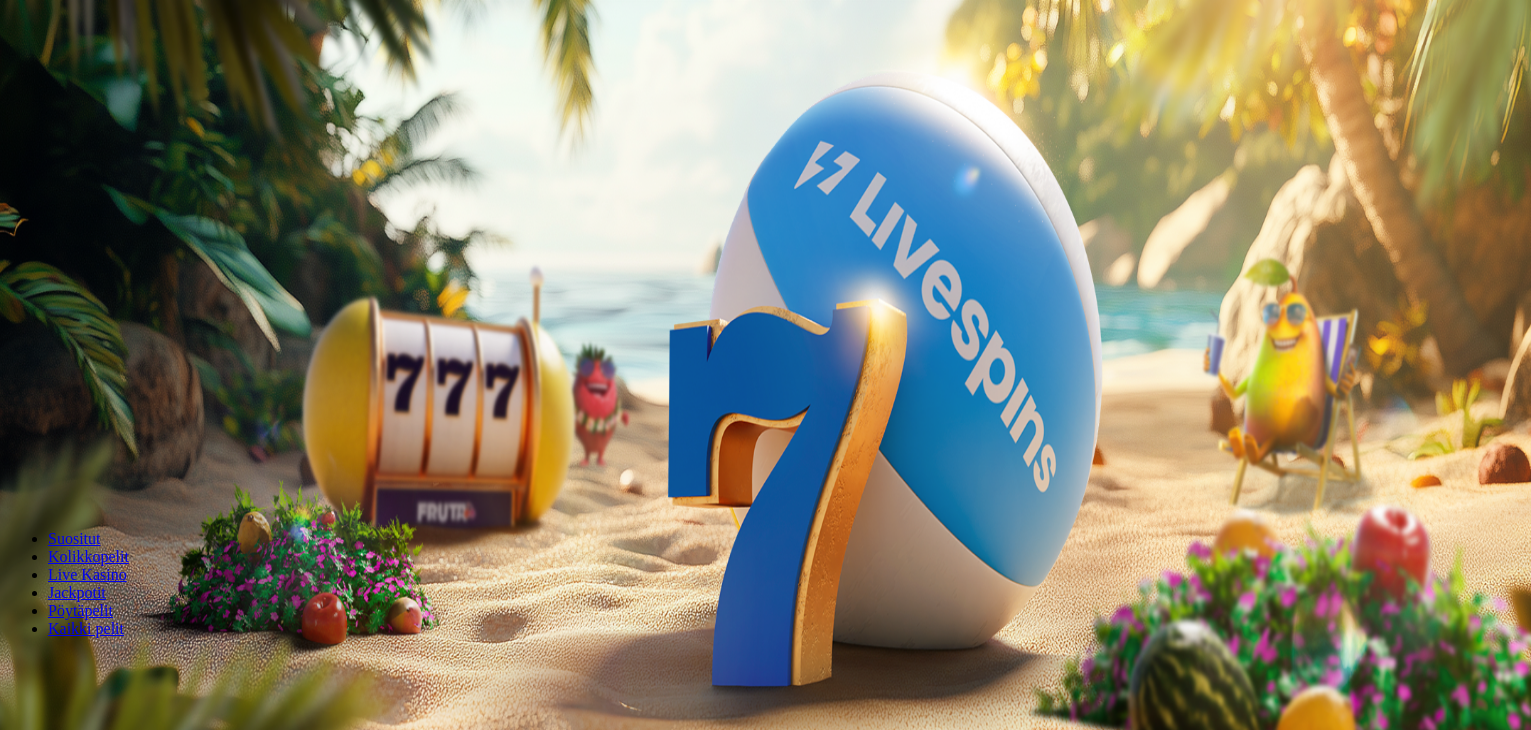 scroll, scrollTop: 0, scrollLeft: 0, axis: both 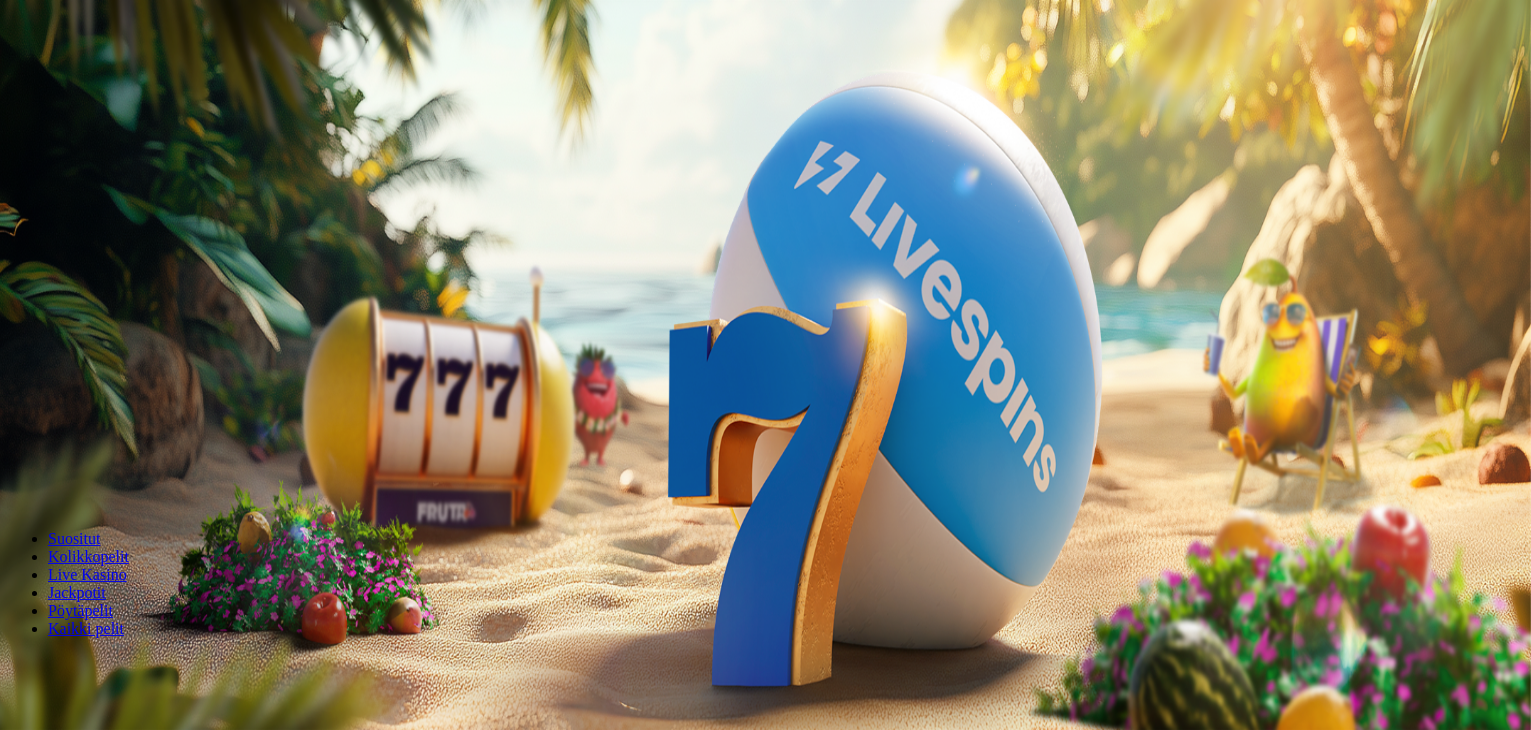click on "***" at bounding box center (79, 429) 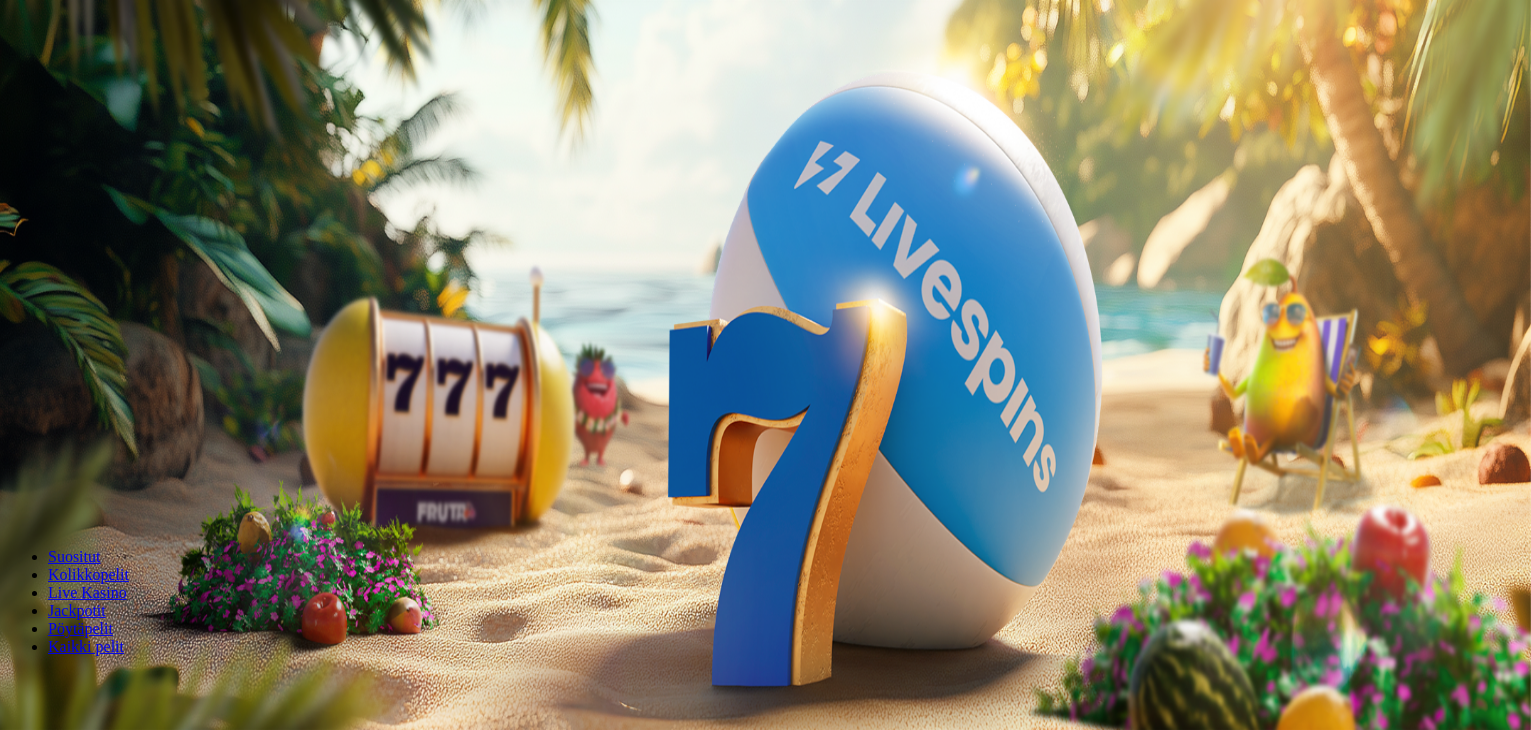 type on "*" 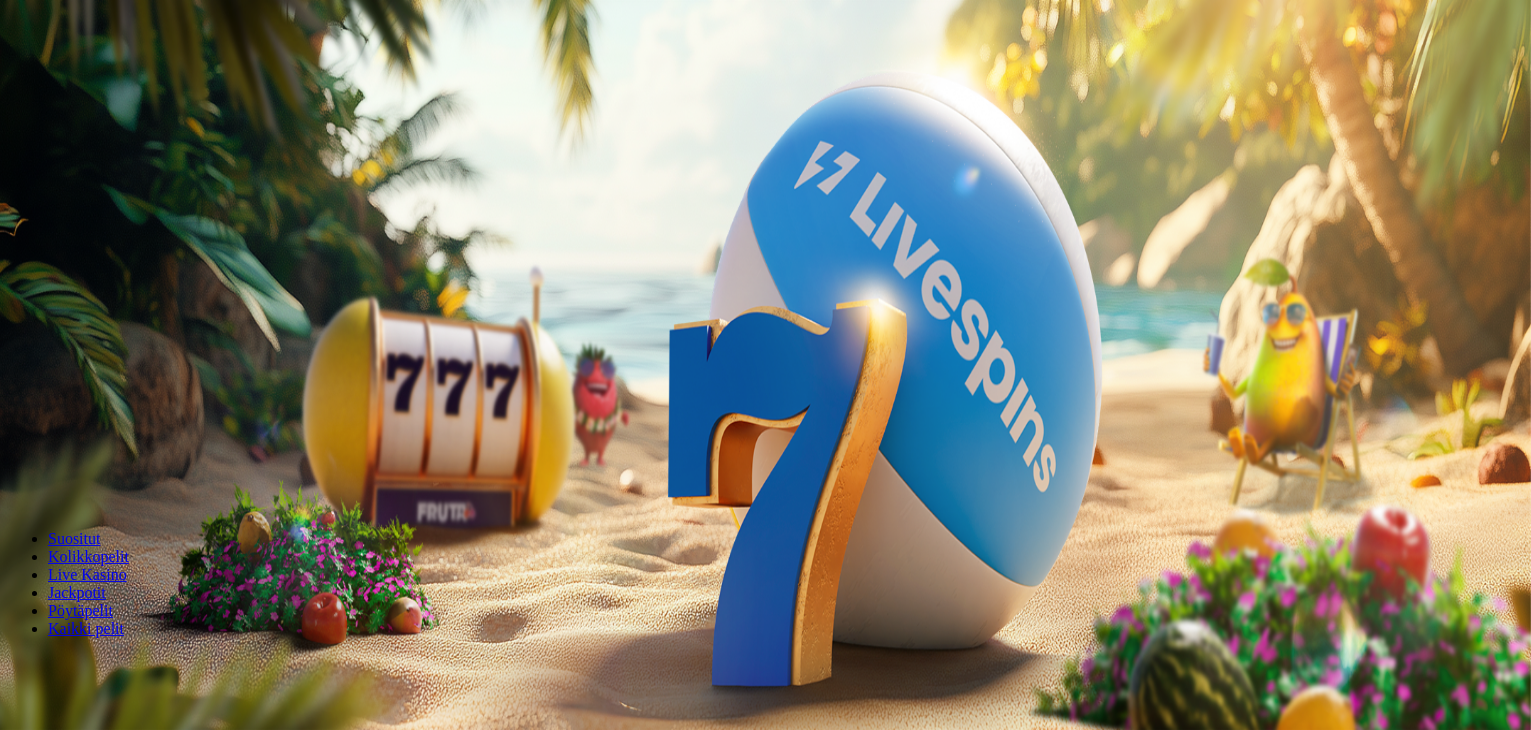 type on "**" 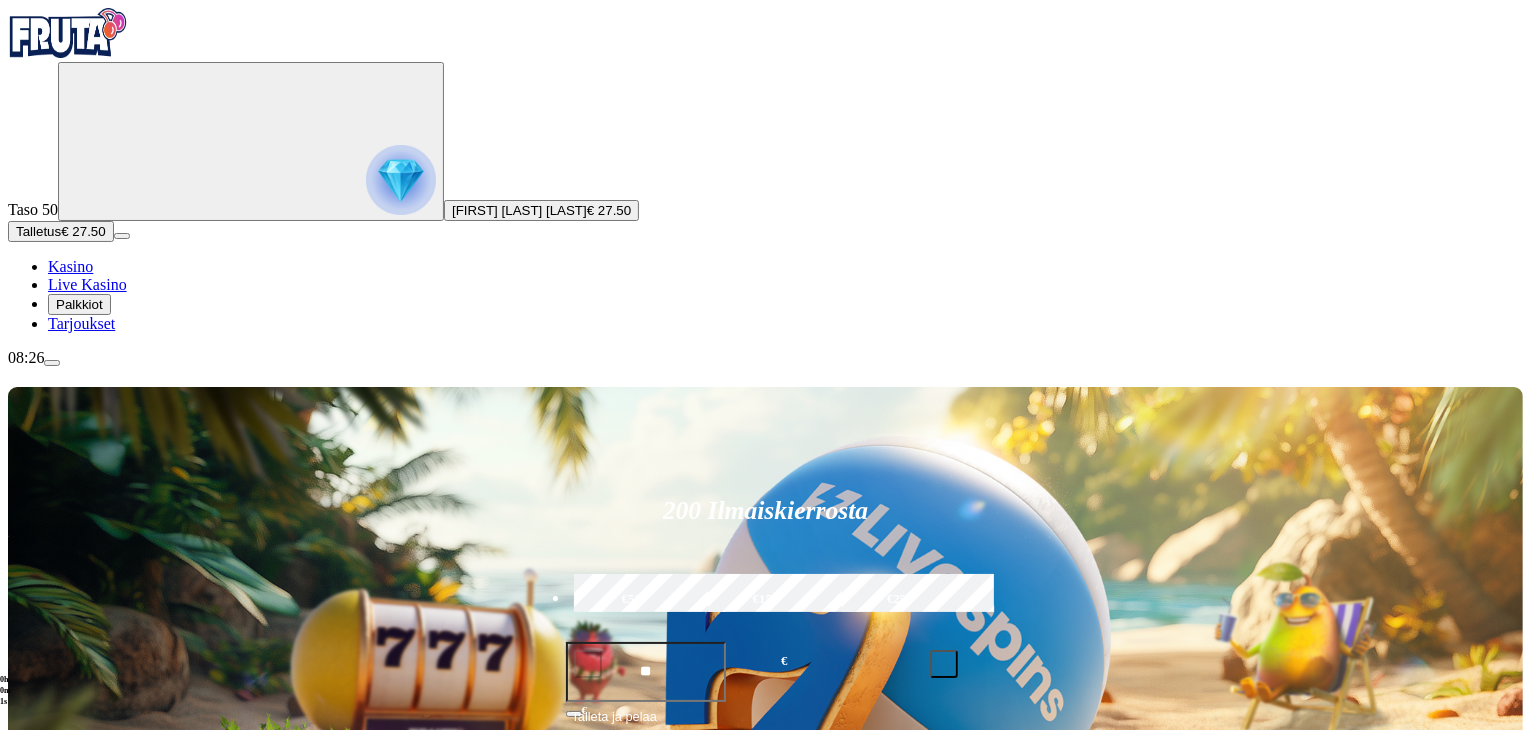 click at bounding box center (48, 1209) 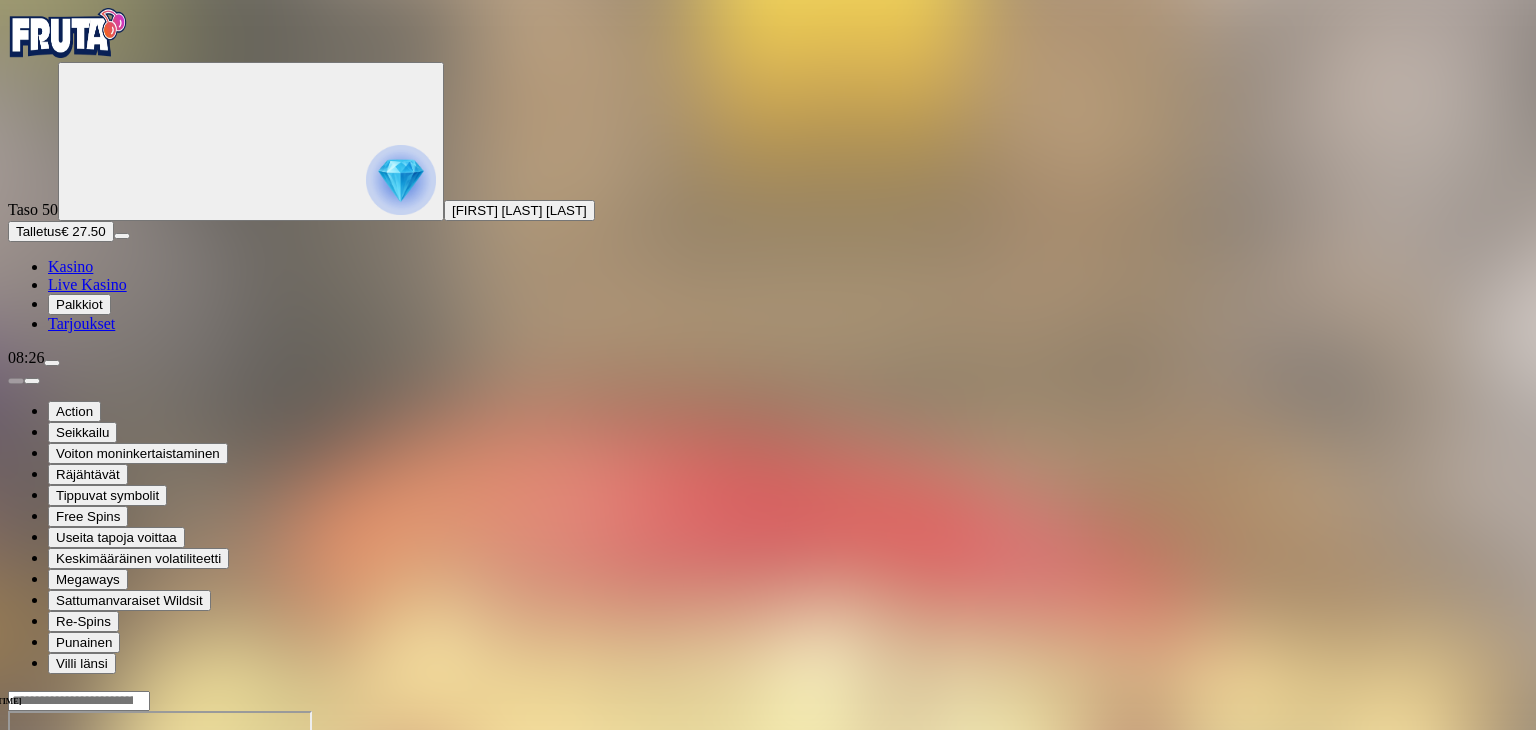 click at bounding box center (48, 883) 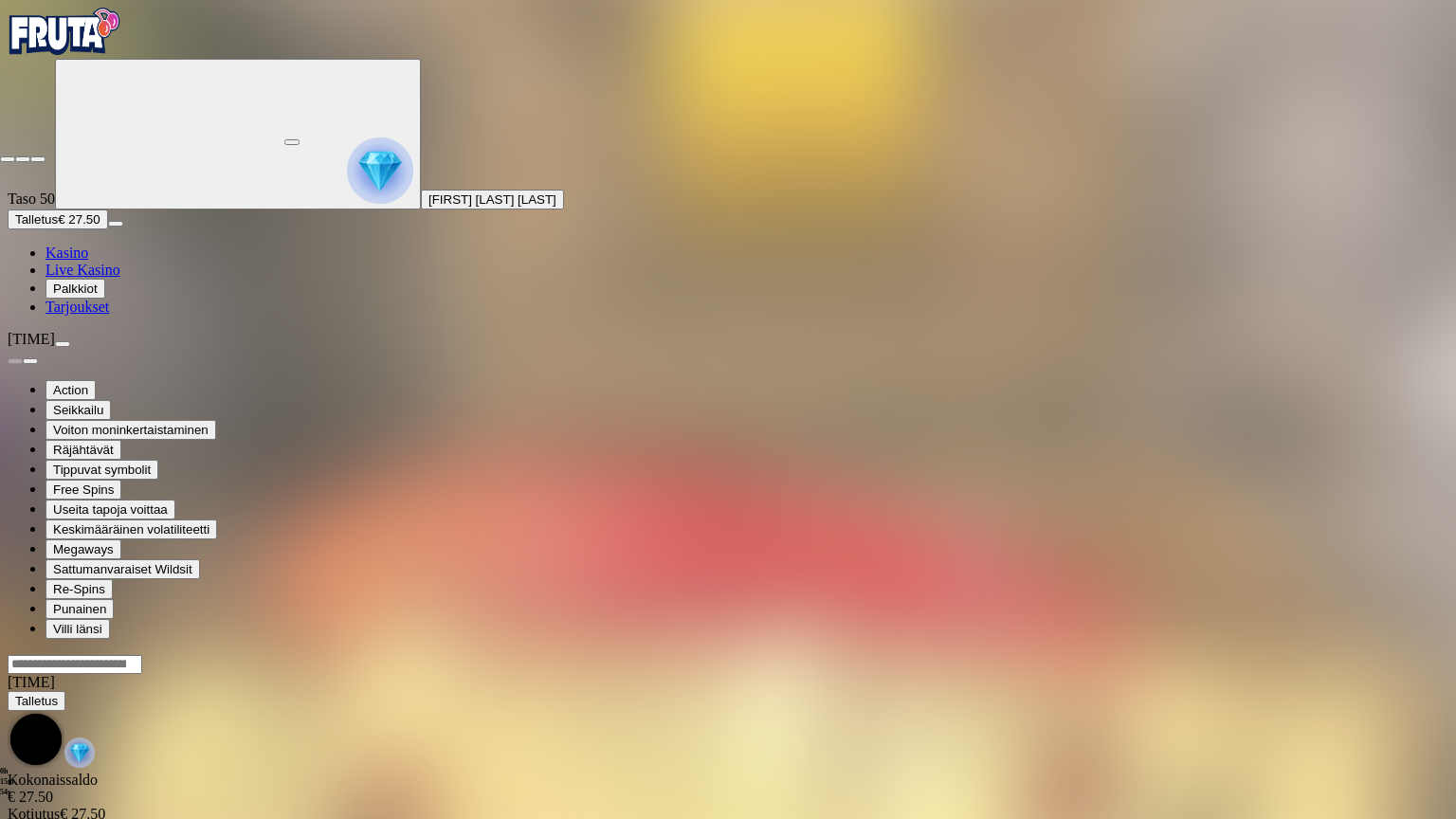 click at bounding box center [8, 159] 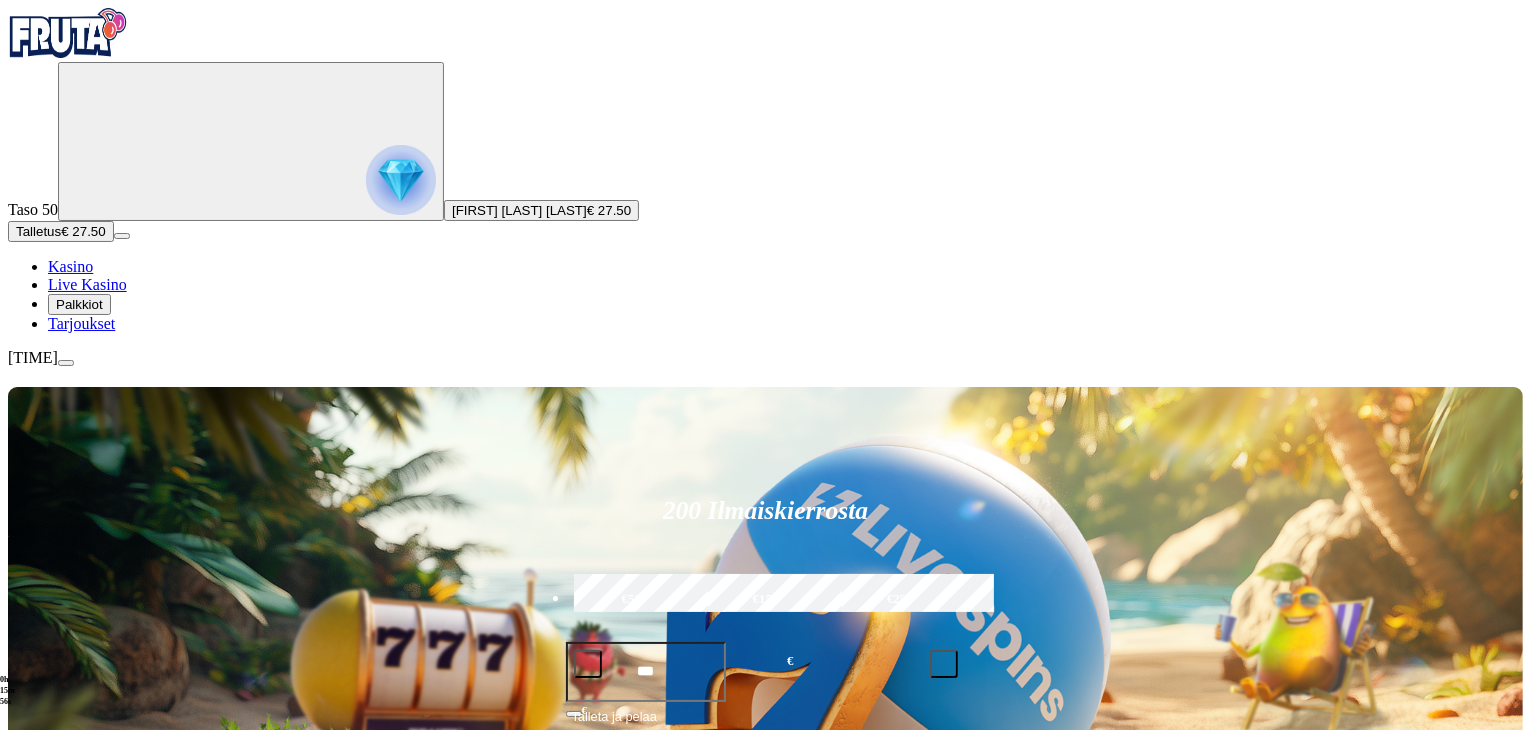 drag, startPoint x: 420, startPoint y: 661, endPoint x: 496, endPoint y: 629, distance: 82.46211 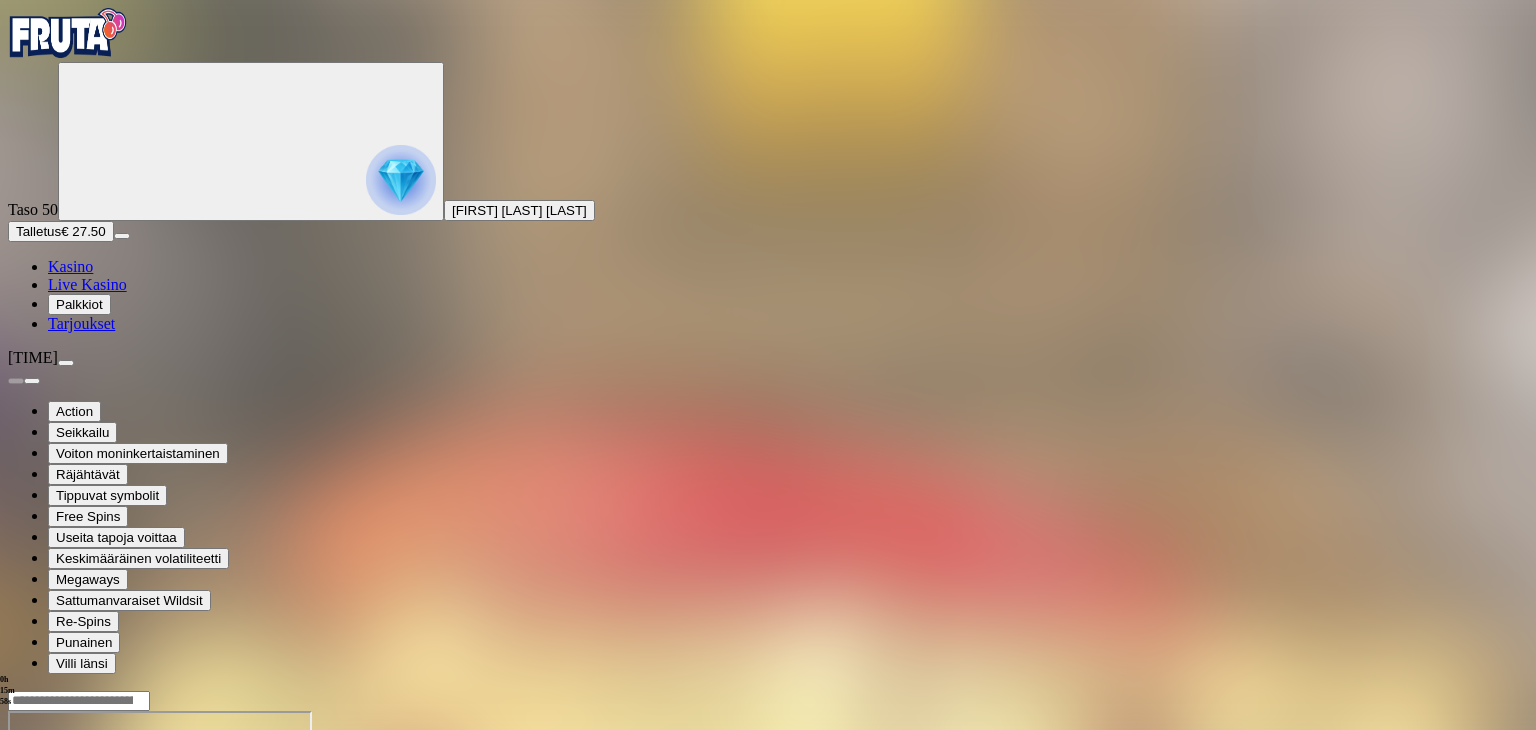 click at bounding box center (48, 883) 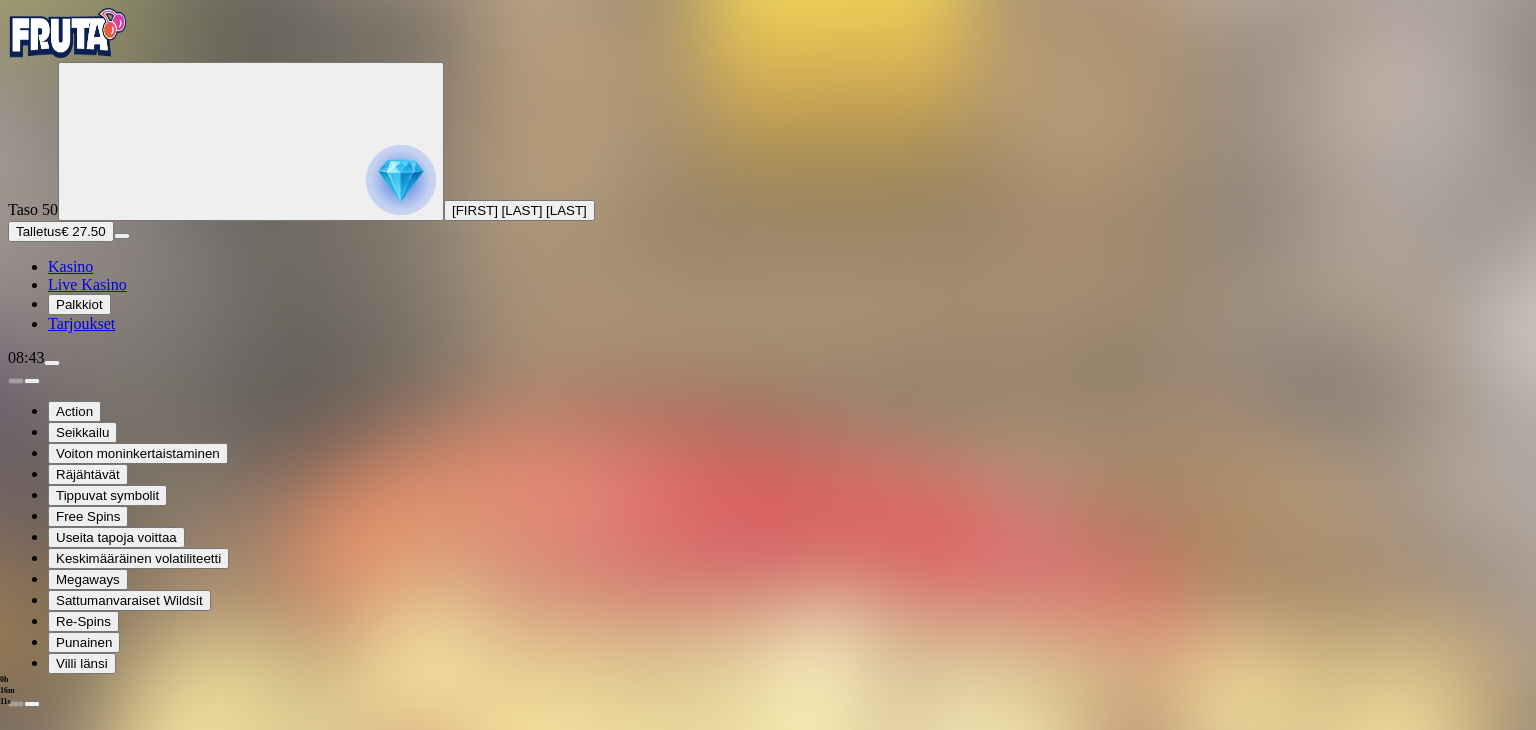 click at bounding box center [16, 1365] 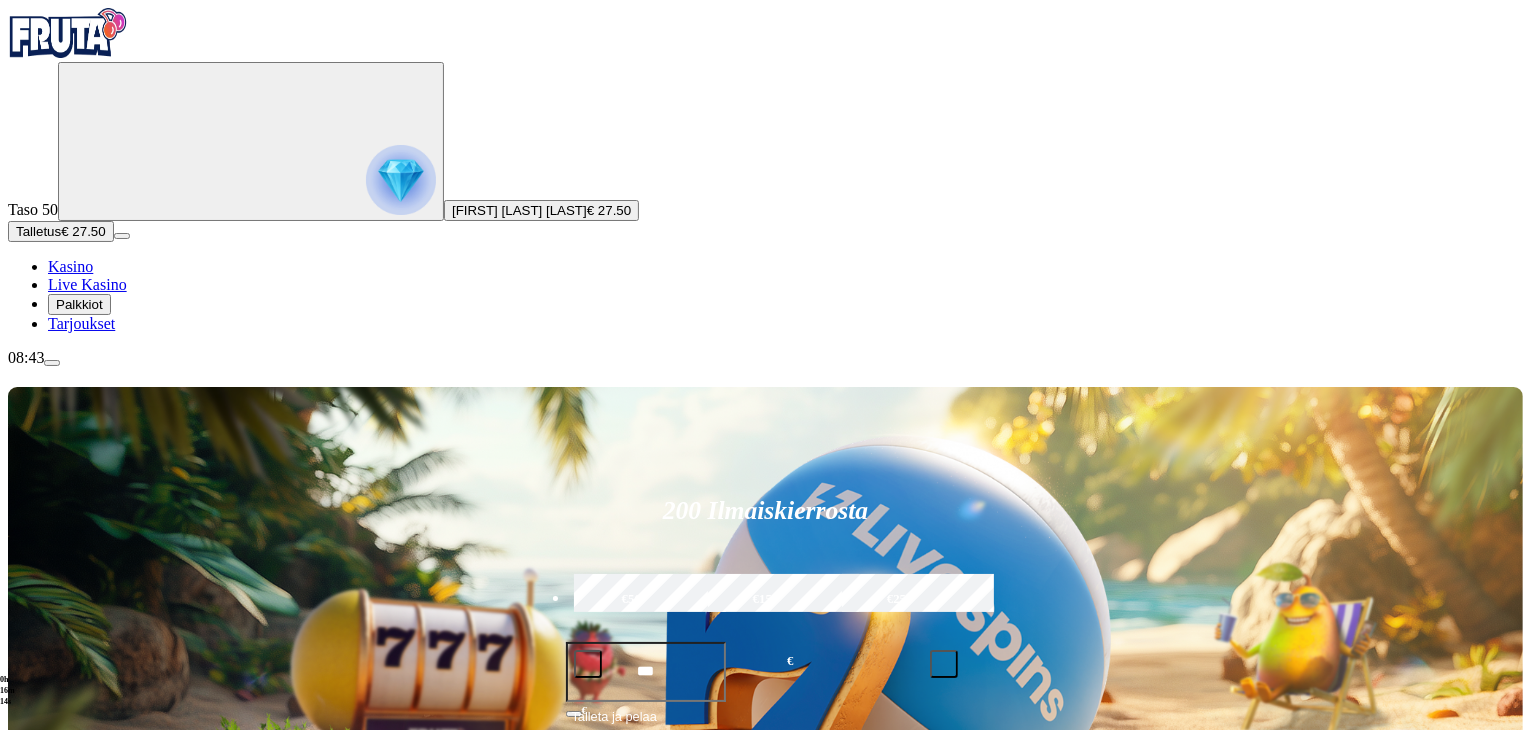 click on "Pelaa nyt" at bounding box center [77, 1199] 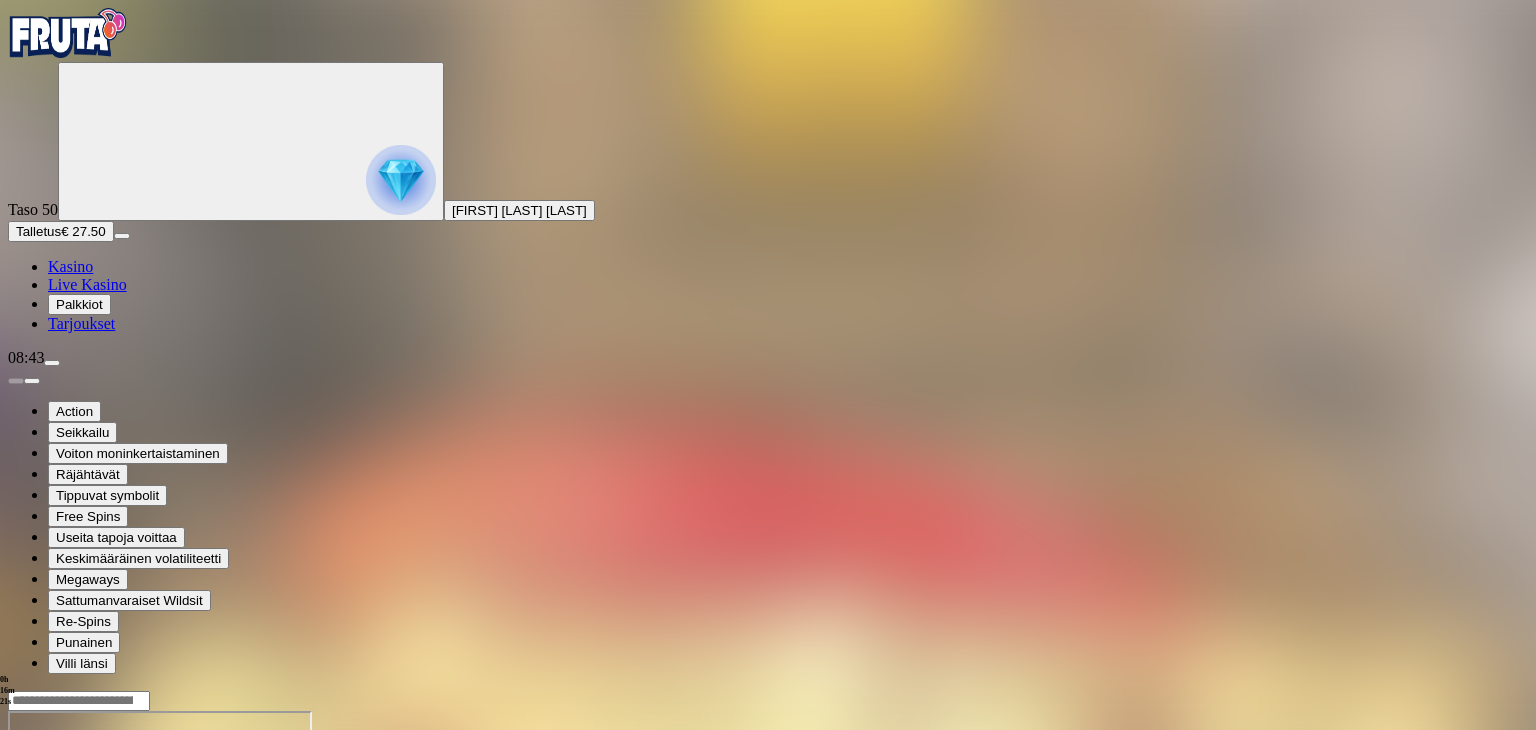 click at bounding box center [48, 883] 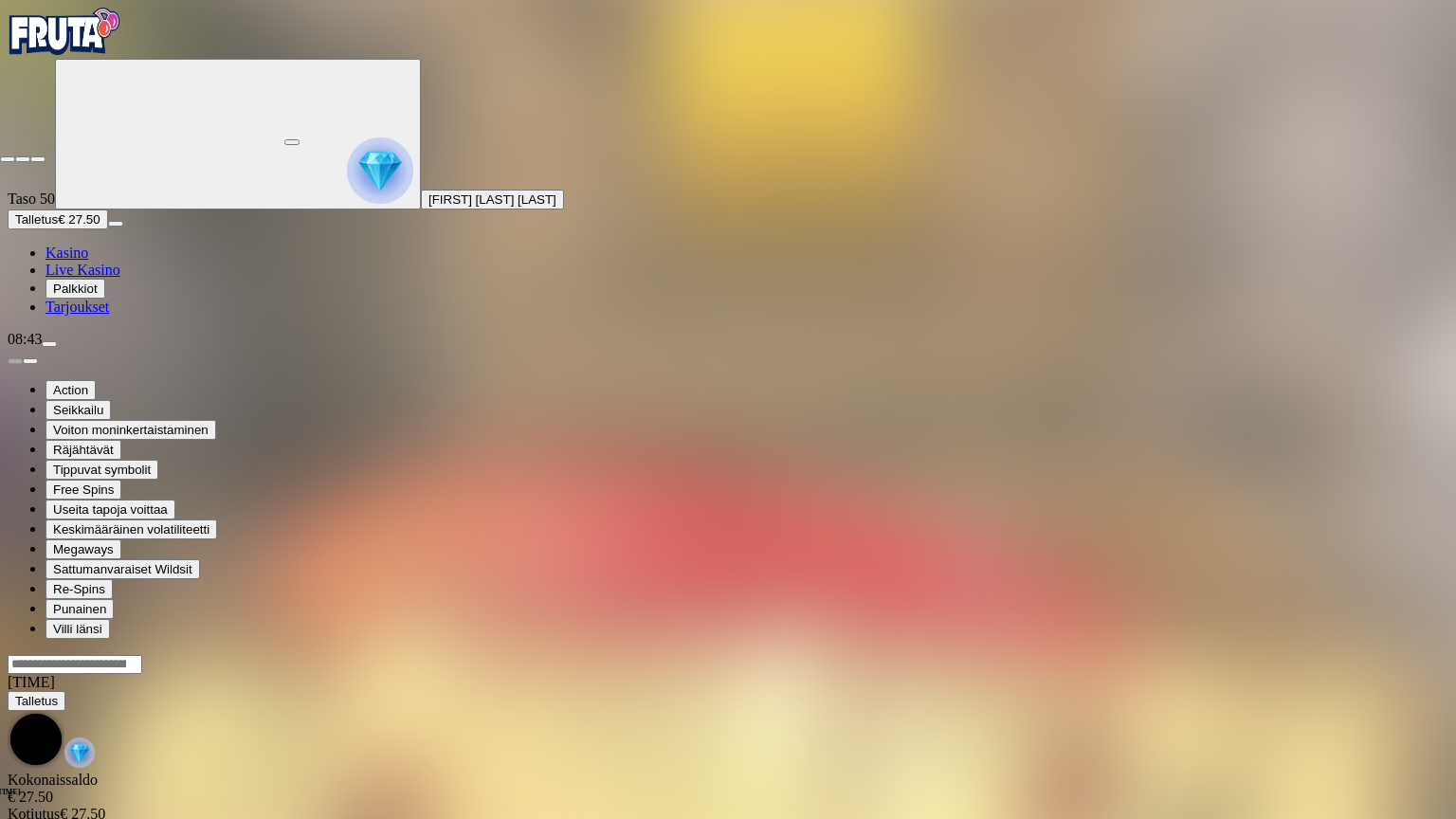 click at bounding box center [8, 159] 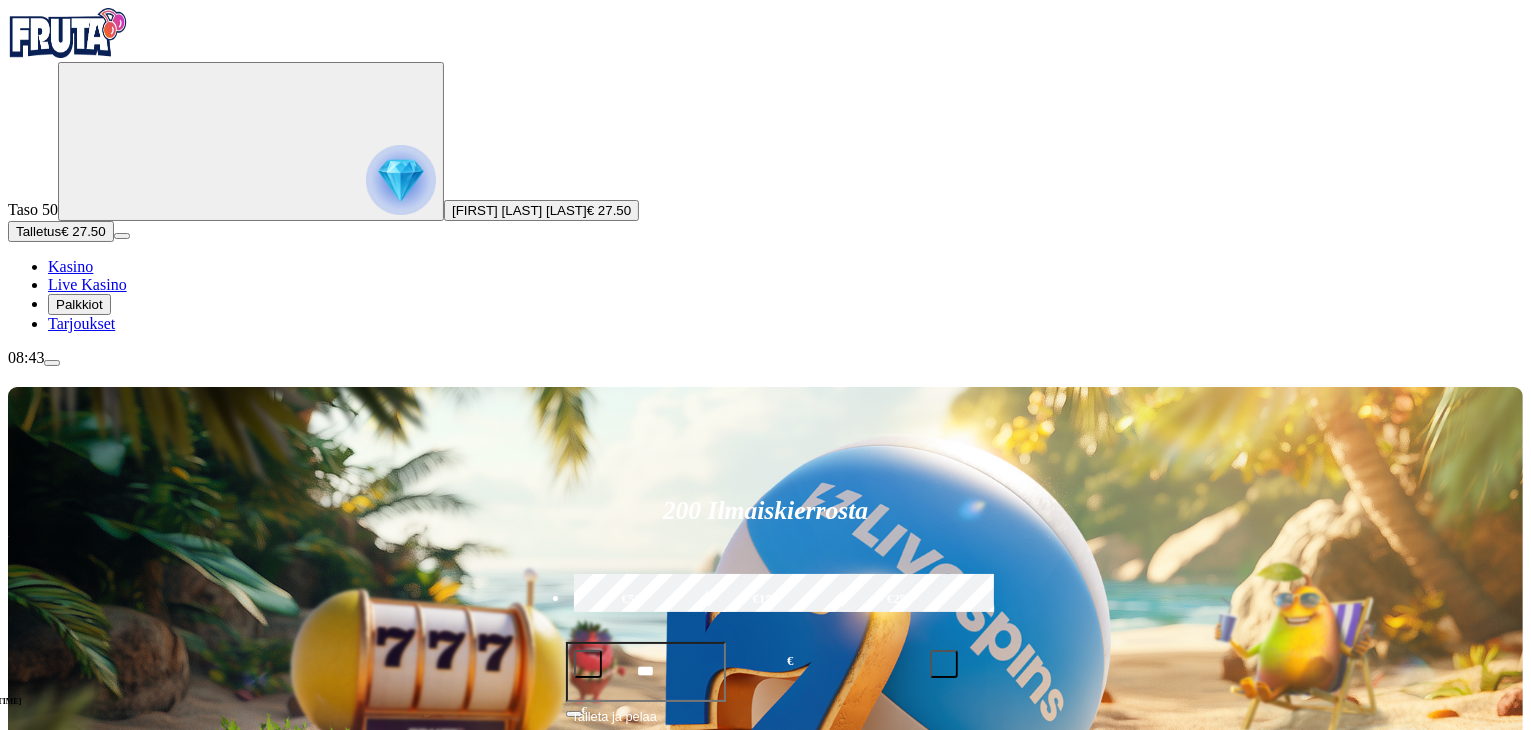 click at bounding box center [52, 363] 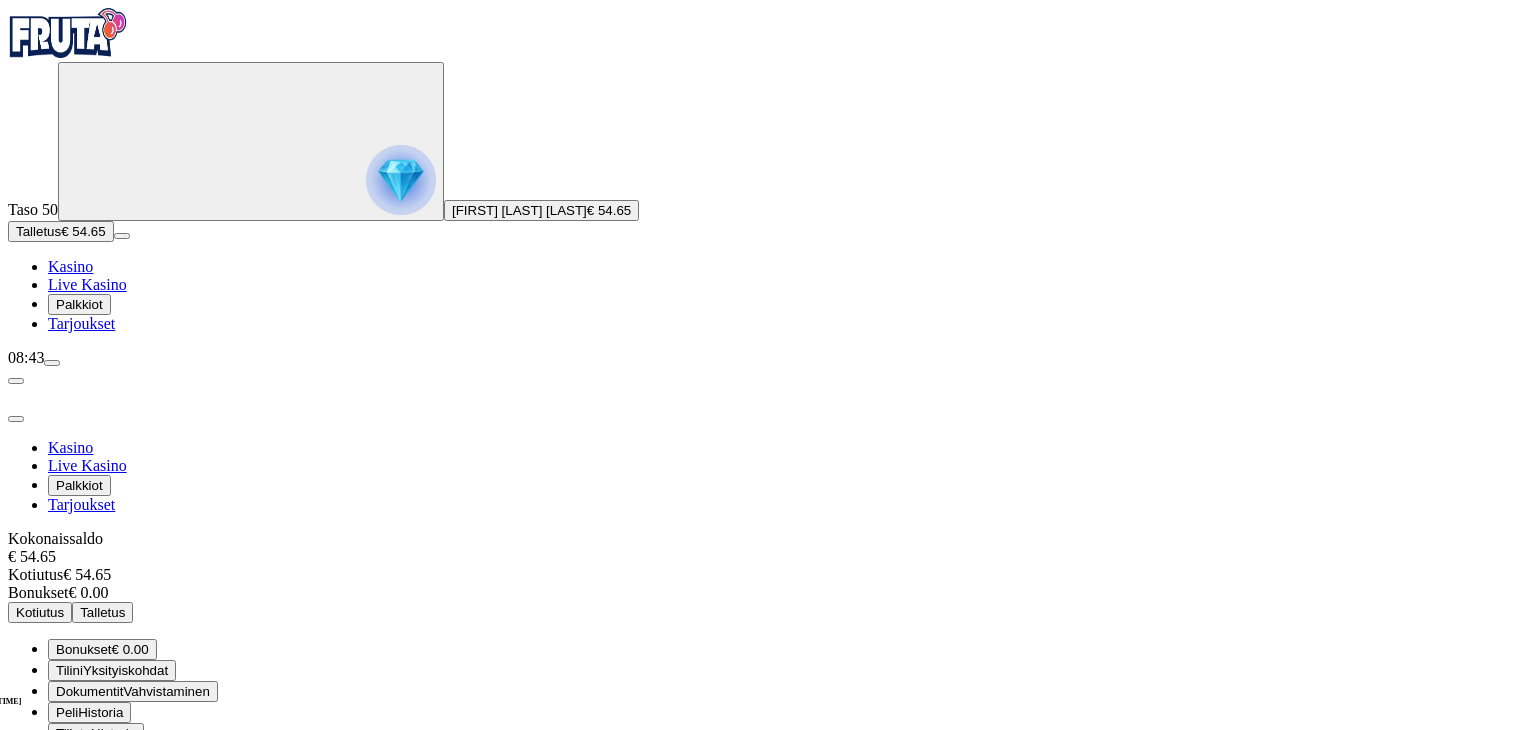 click on "Kotiutus" at bounding box center (40, 612) 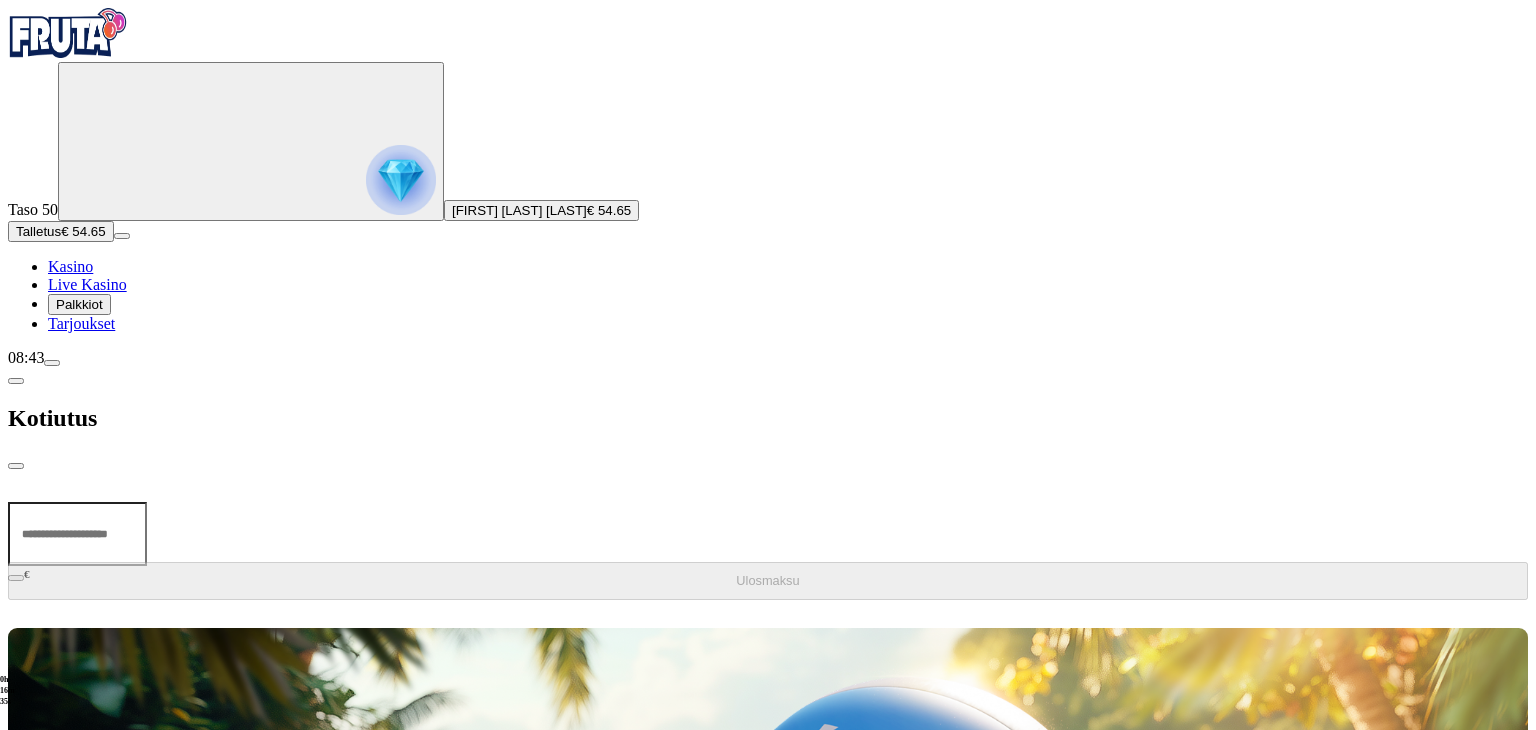 click at bounding box center (77, 534) 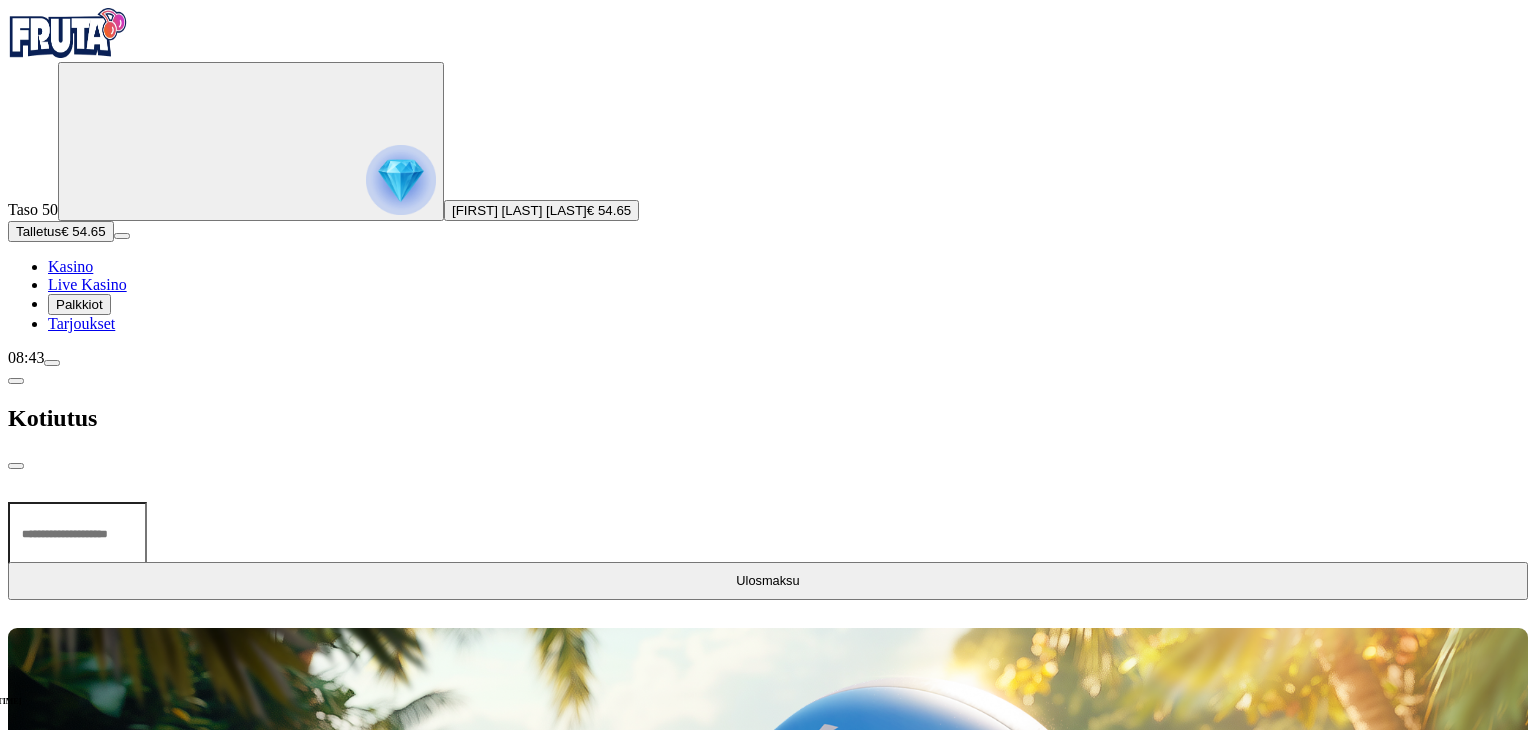 type on "**" 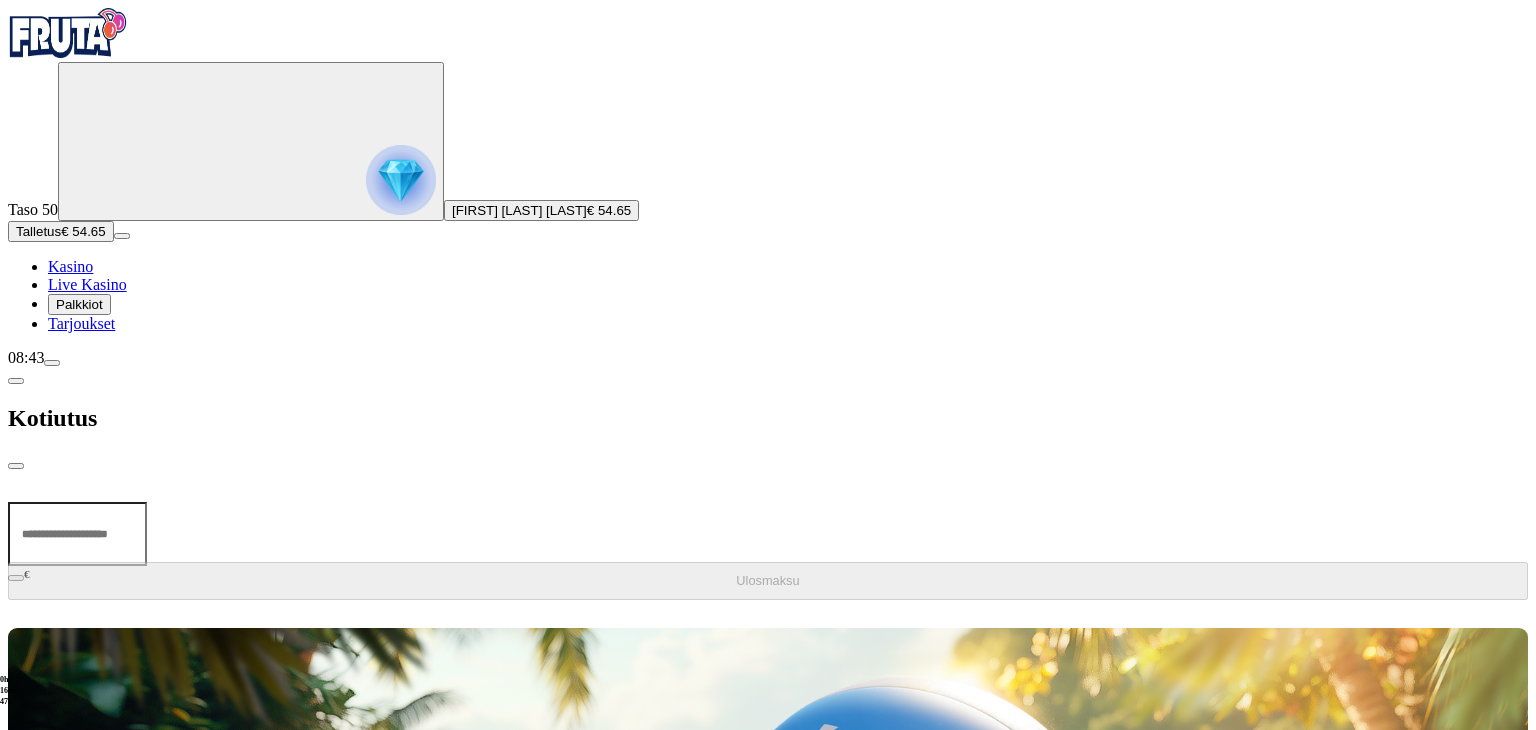 click at bounding box center [16, 466] 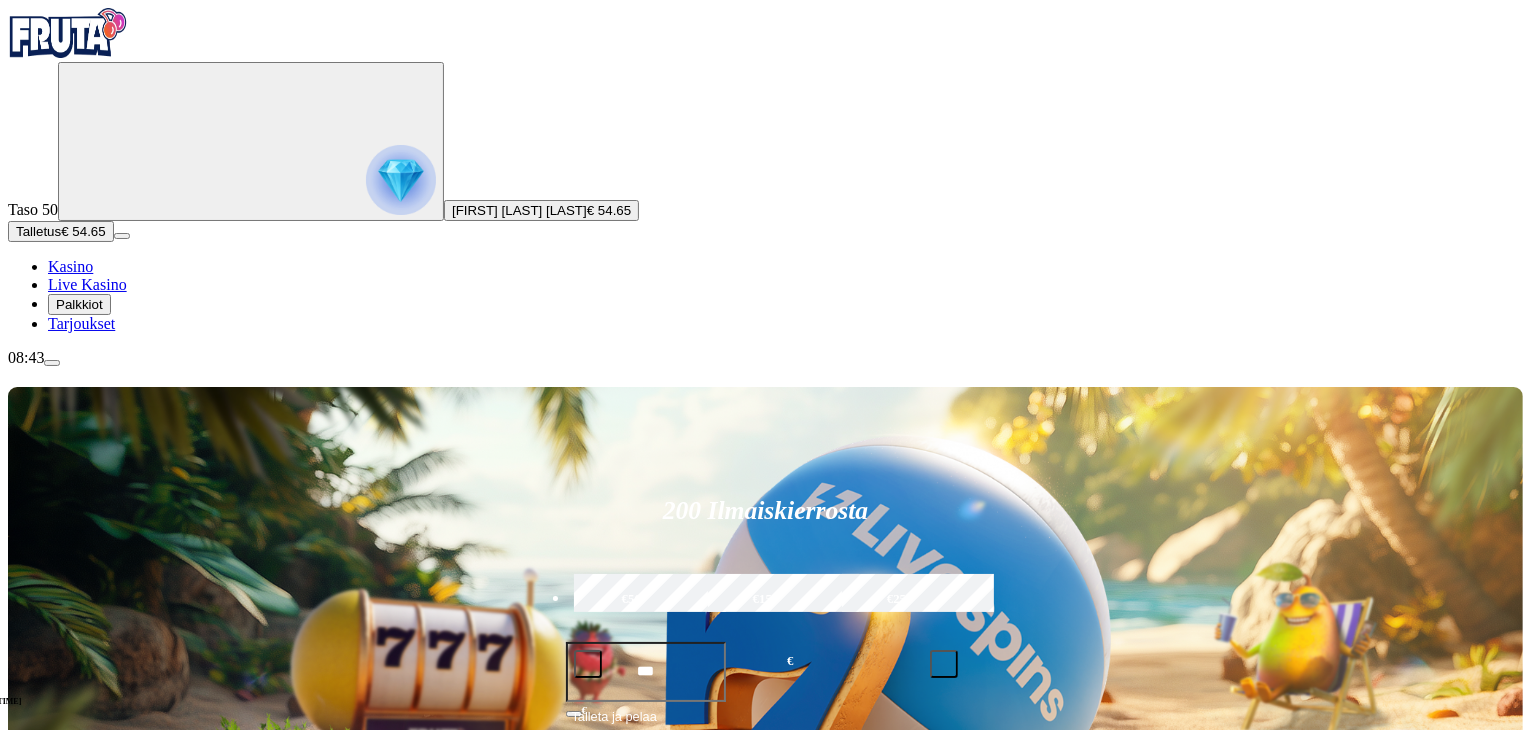 click on "Pelaa nyt" at bounding box center (77, 1199) 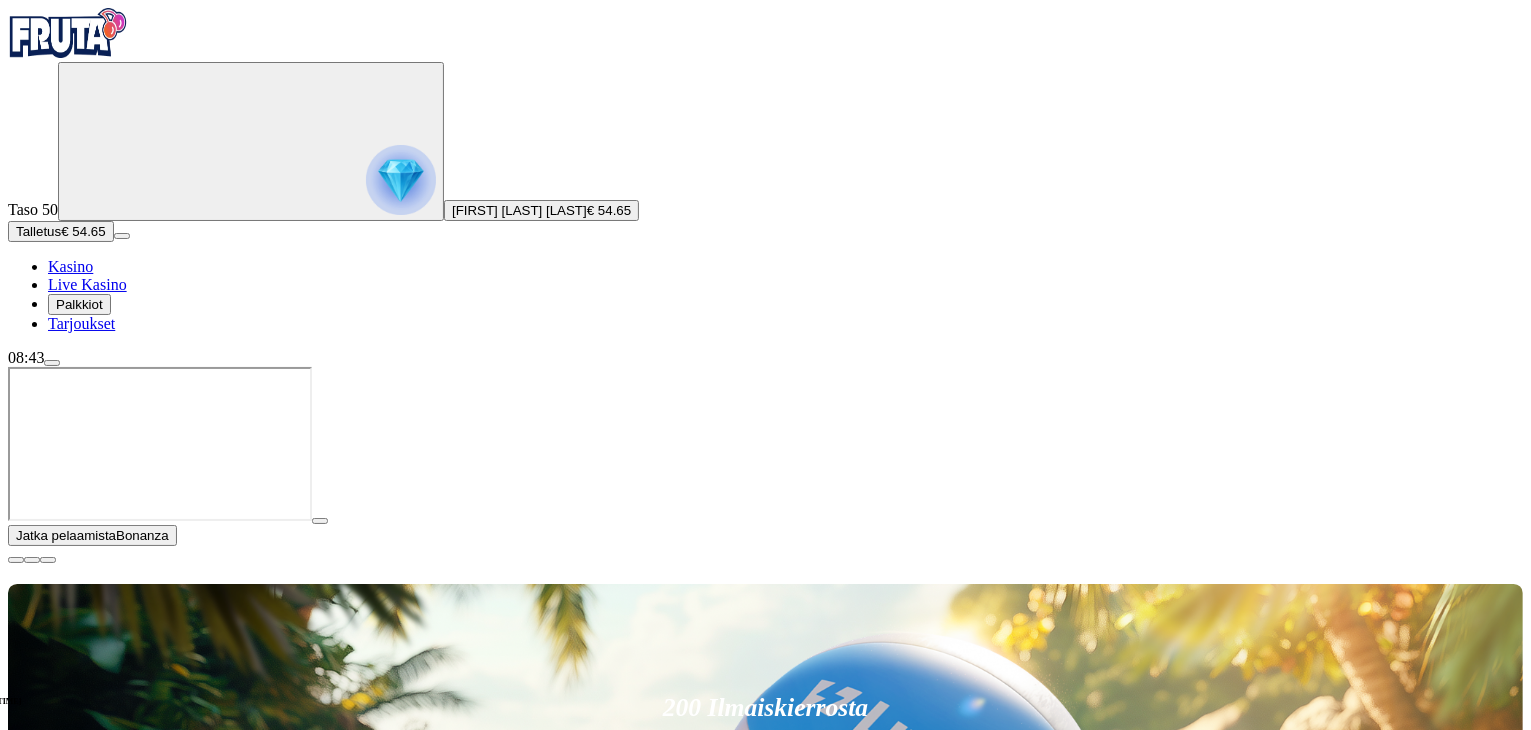 click at bounding box center (16, 560) 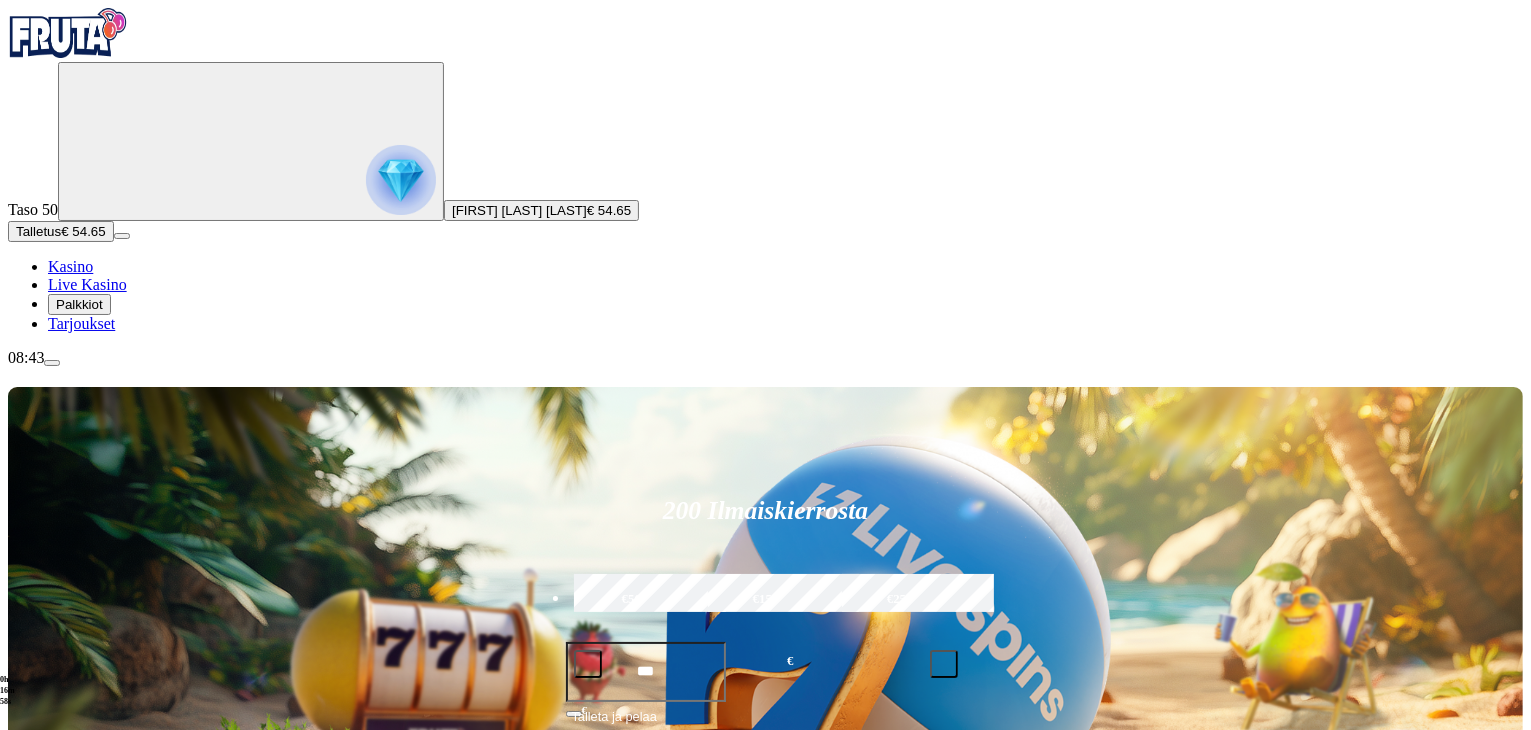 click on "Pelaa nyt" at bounding box center (77, 1390) 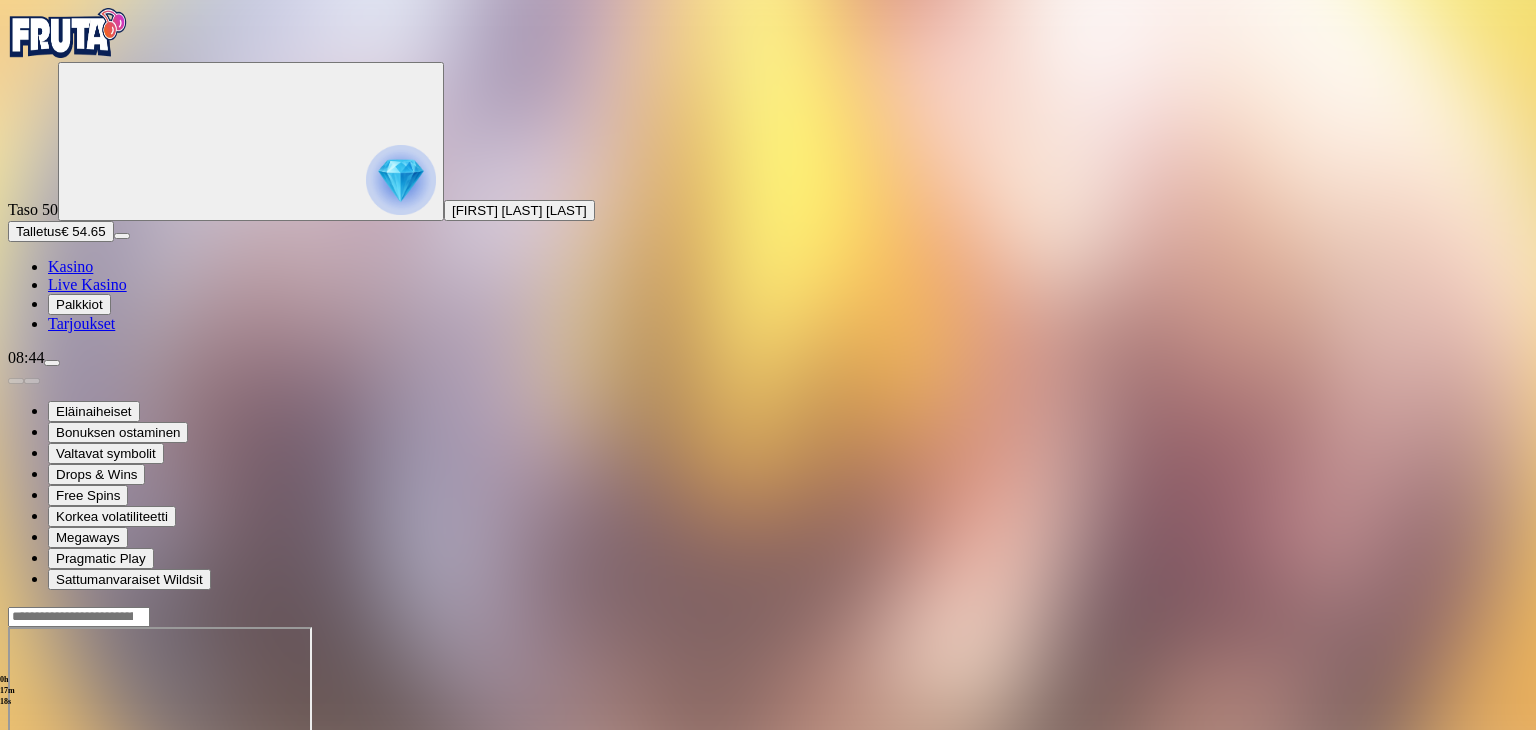 click at bounding box center (52, 363) 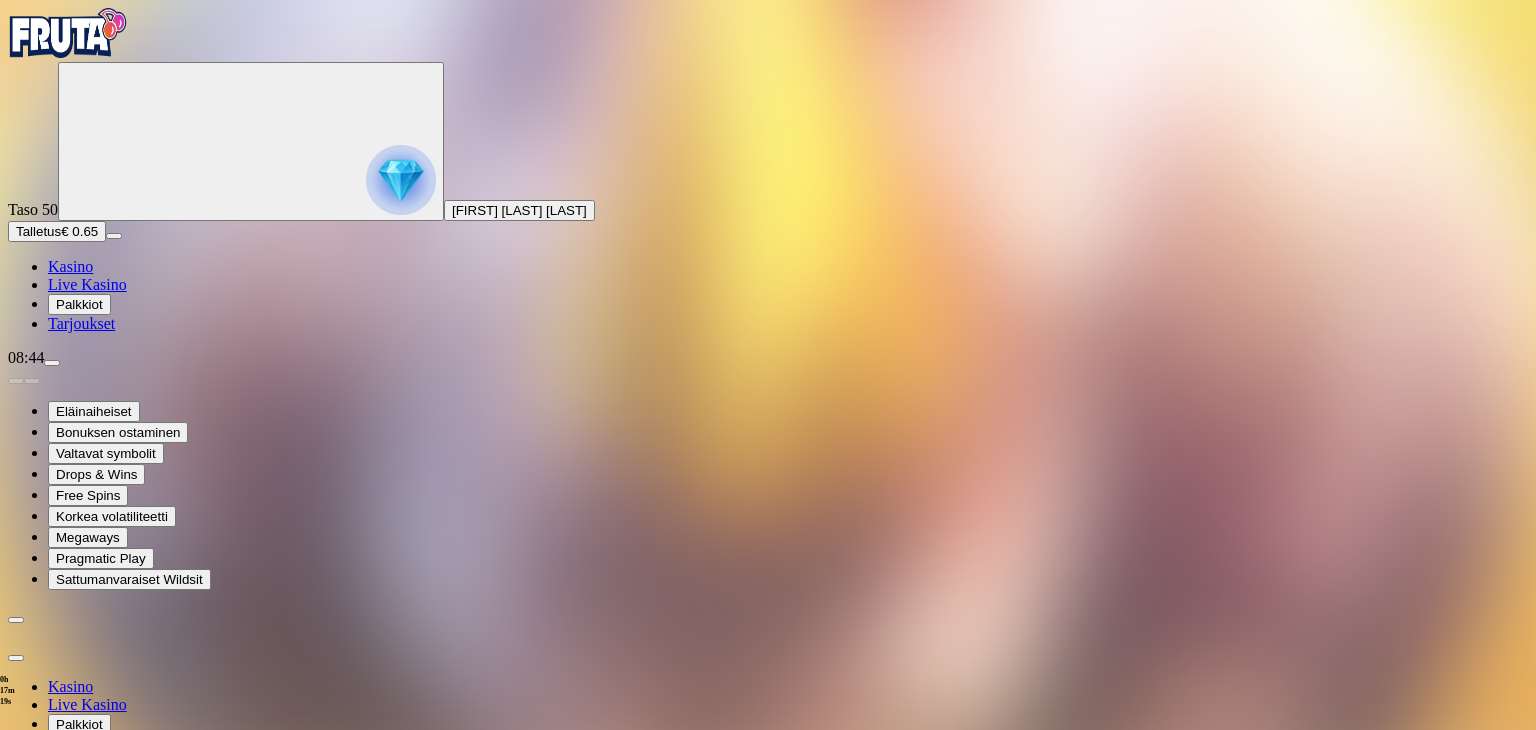 click on "Kirjaudu ulos" at bounding box center (54, 1093) 